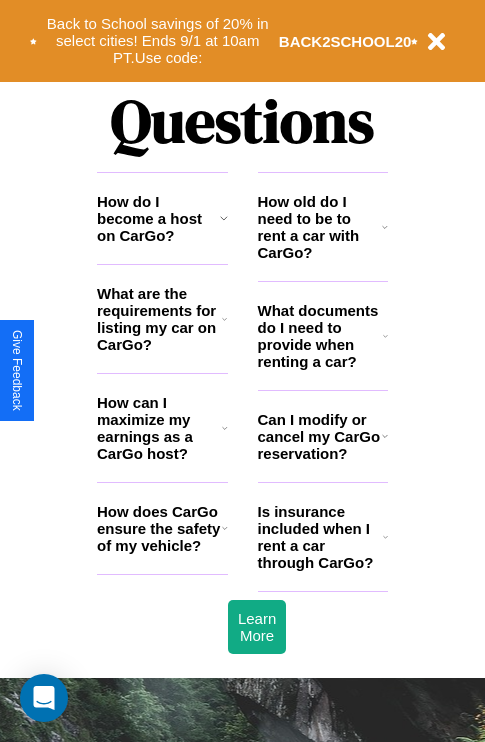 scroll, scrollTop: 2423, scrollLeft: 0, axis: vertical 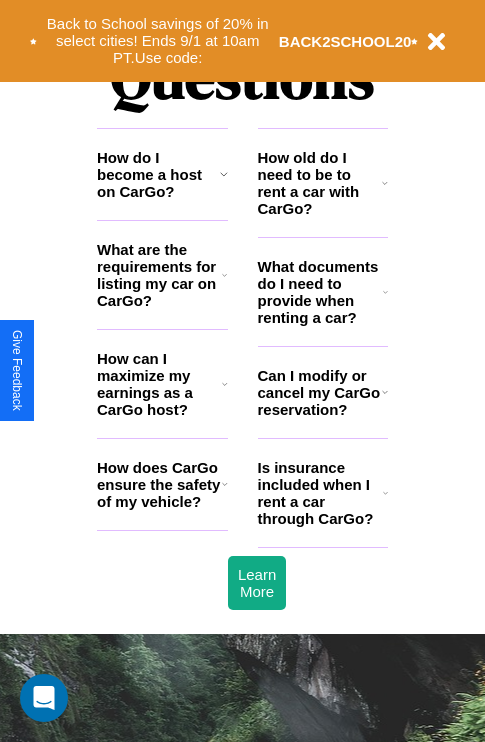 click on "How can I maximize my earnings as a CarGo host?" at bounding box center (159, 384) 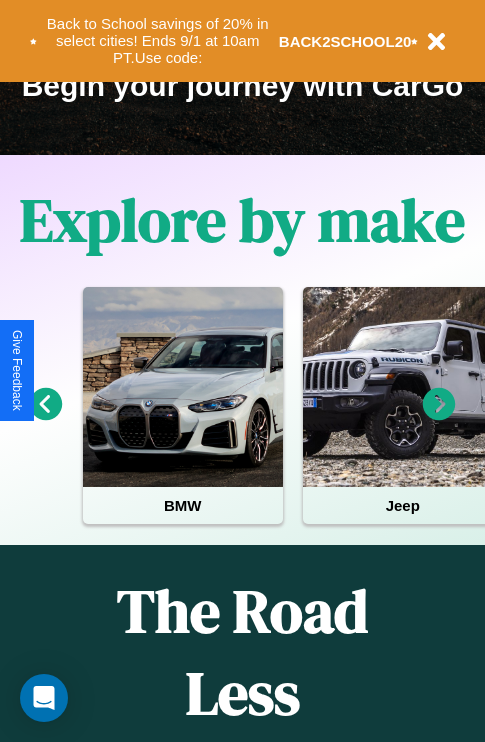 scroll, scrollTop: 308, scrollLeft: 0, axis: vertical 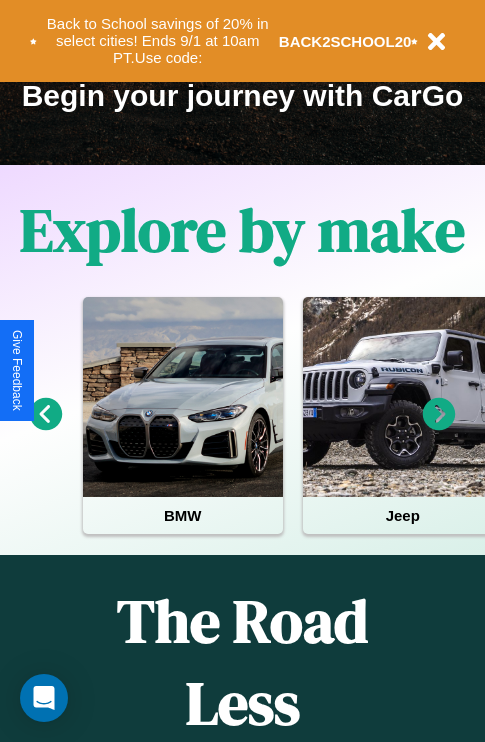 click 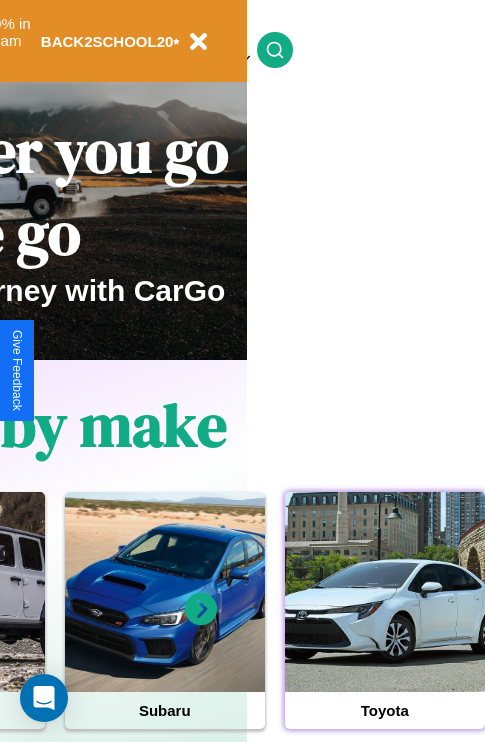 click at bounding box center (385, 592) 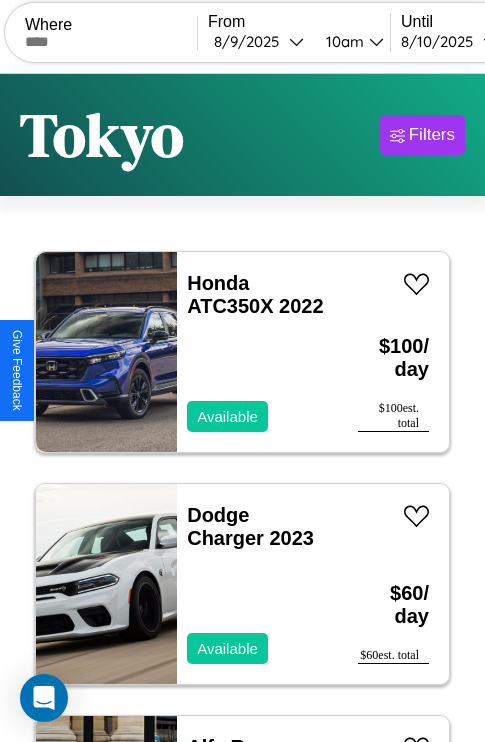 scroll, scrollTop: 95, scrollLeft: 0, axis: vertical 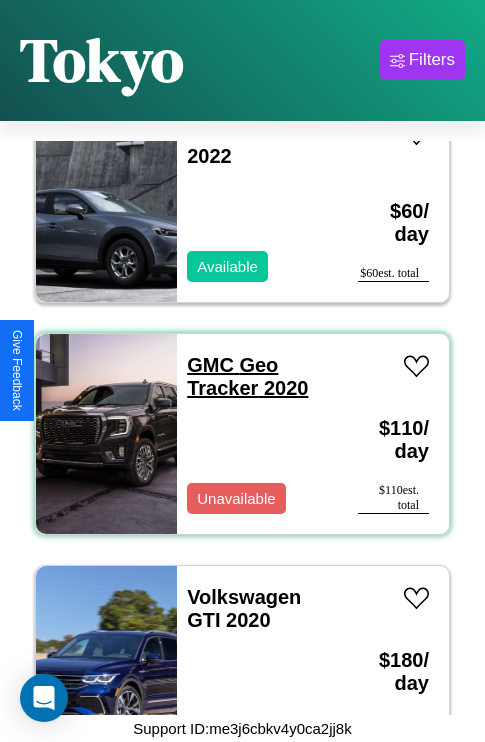 click on "GMC   Geo Tracker   2020" at bounding box center [247, 376] 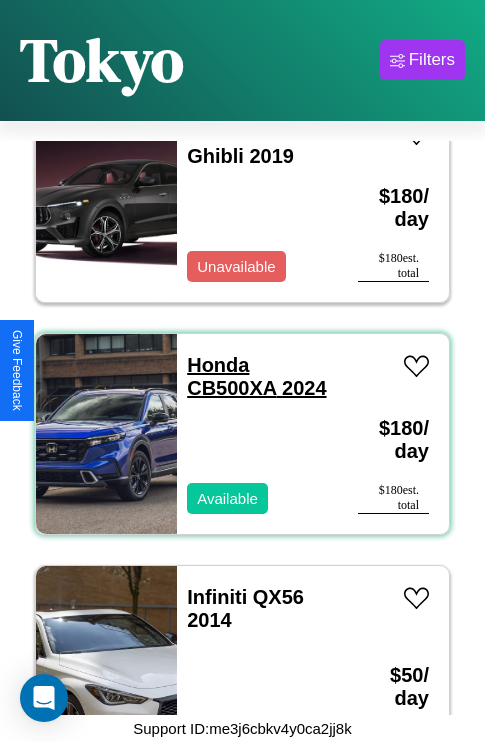 click on "Honda   CB500XA   2024" at bounding box center [256, 376] 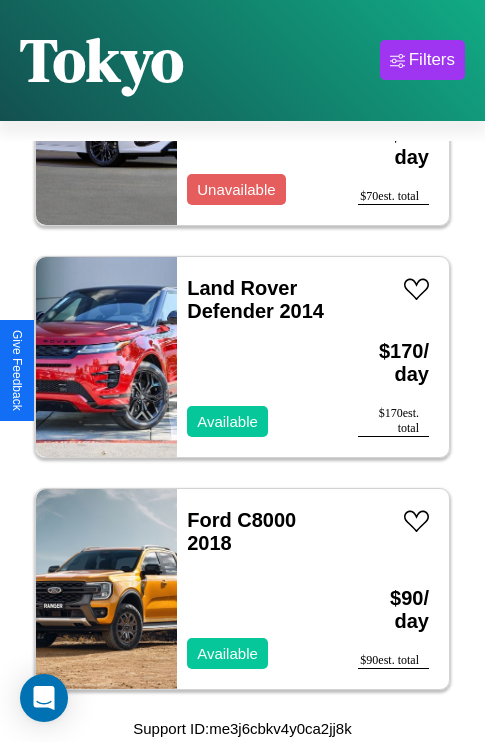 scroll, scrollTop: 13299, scrollLeft: 0, axis: vertical 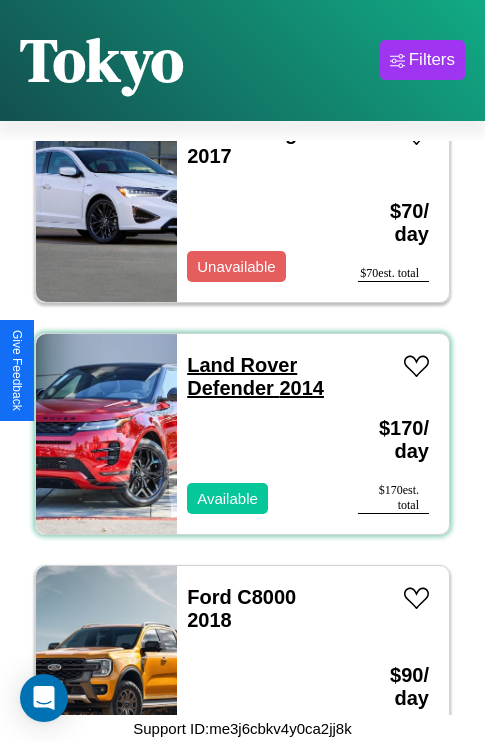 click on "Land Rover   Defender   2014" at bounding box center (255, 376) 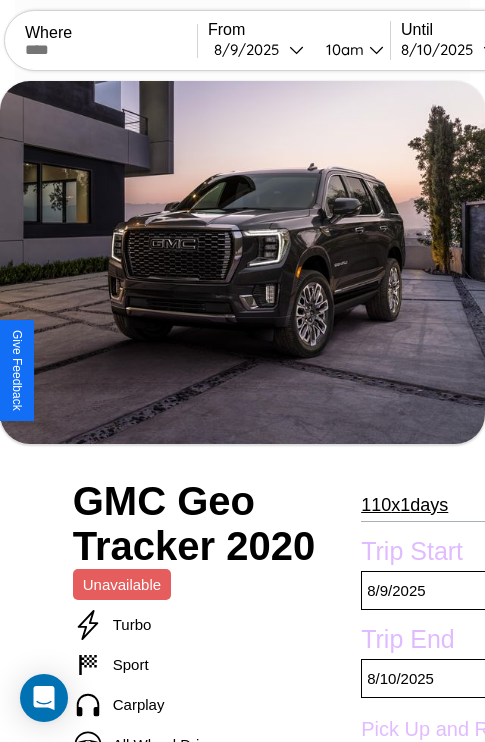 scroll, scrollTop: 498, scrollLeft: 96, axis: both 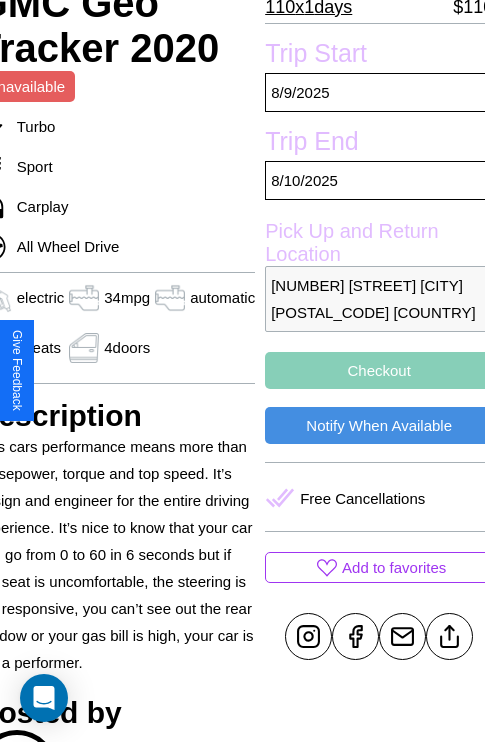 click on "Checkout" at bounding box center (379, 370) 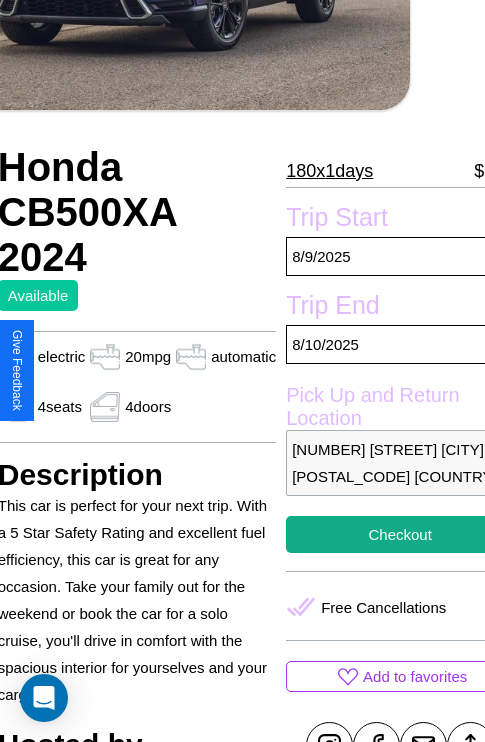 scroll, scrollTop: 426, scrollLeft: 96, axis: both 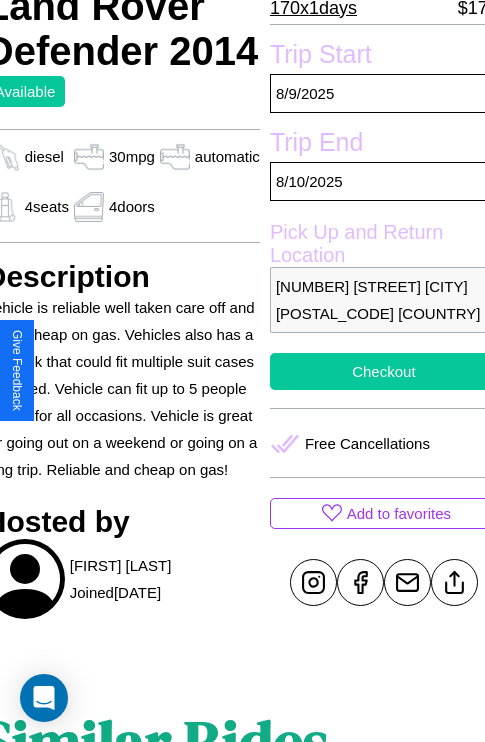 click on "Checkout" at bounding box center [384, 371] 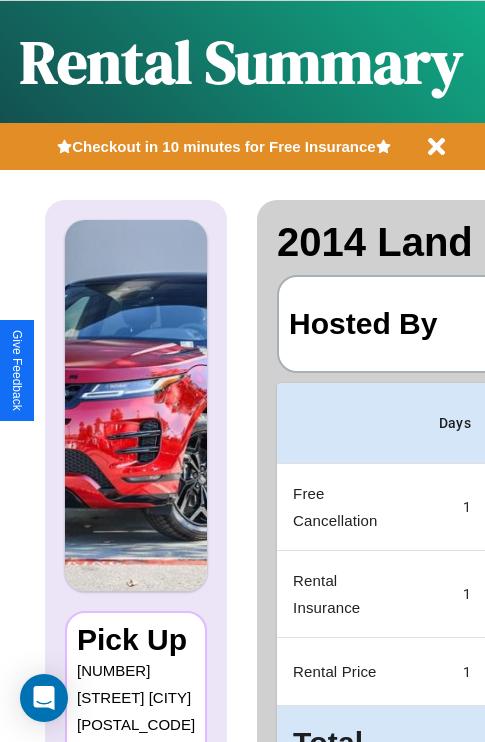 scroll, scrollTop: 0, scrollLeft: 378, axis: horizontal 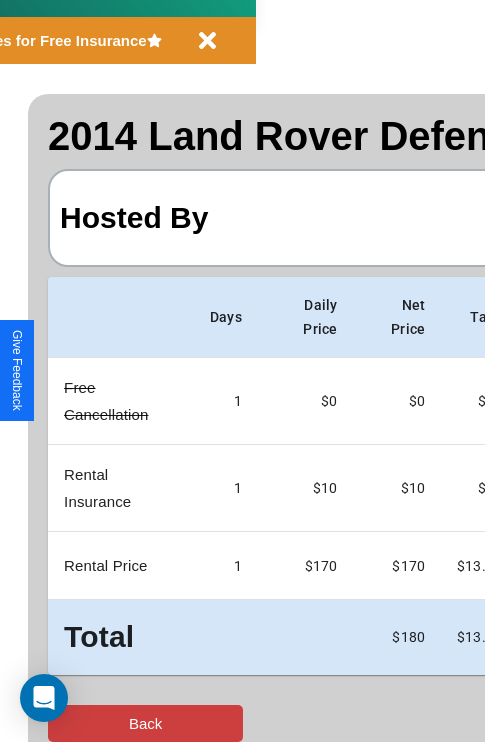 click on "Back" at bounding box center [145, 723] 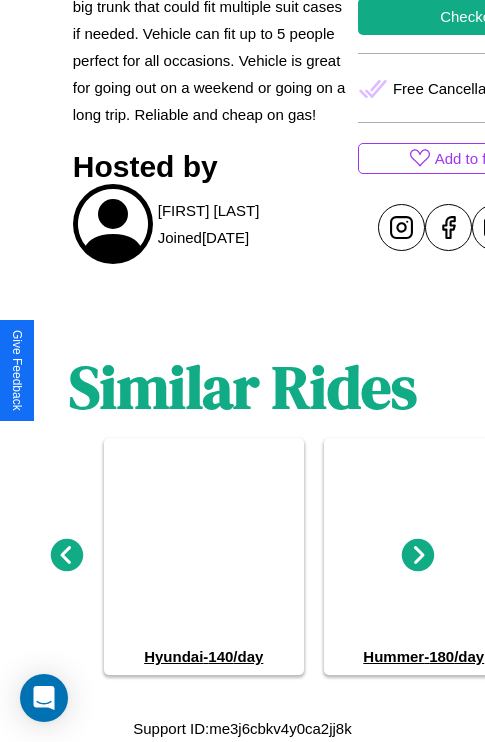 scroll, scrollTop: 871, scrollLeft: 0, axis: vertical 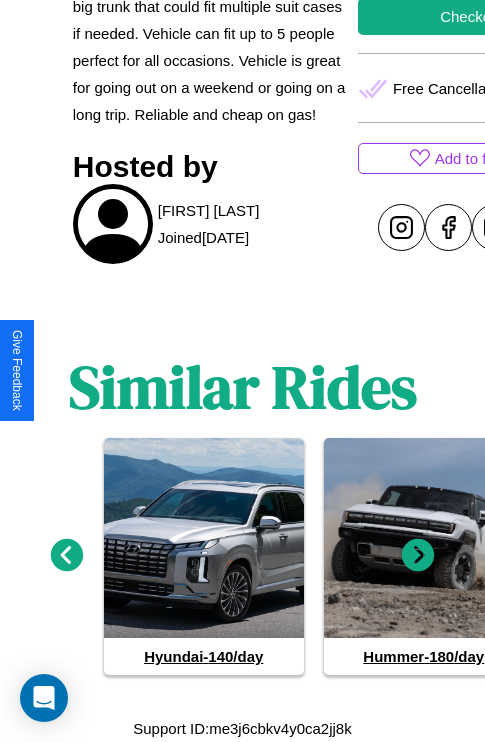 click 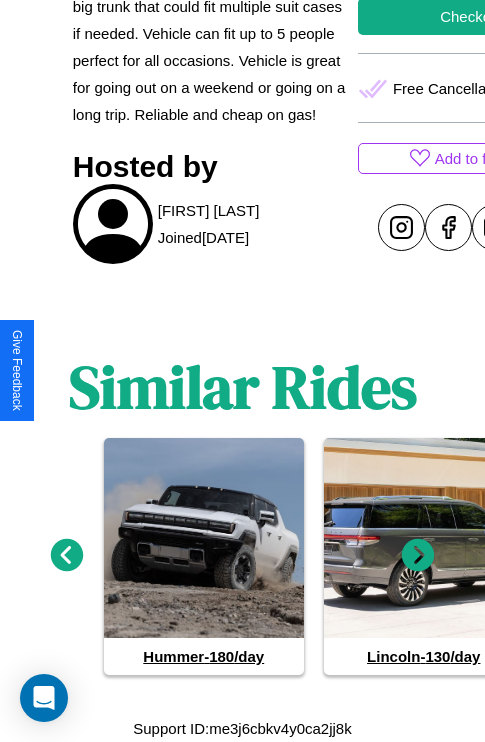 click 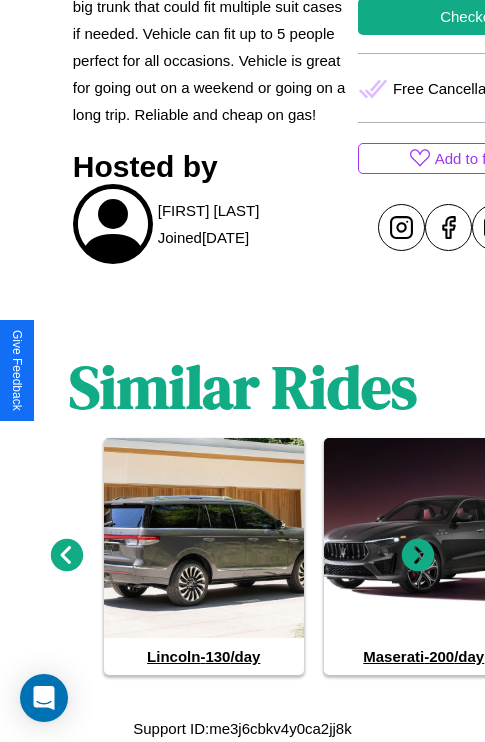 click 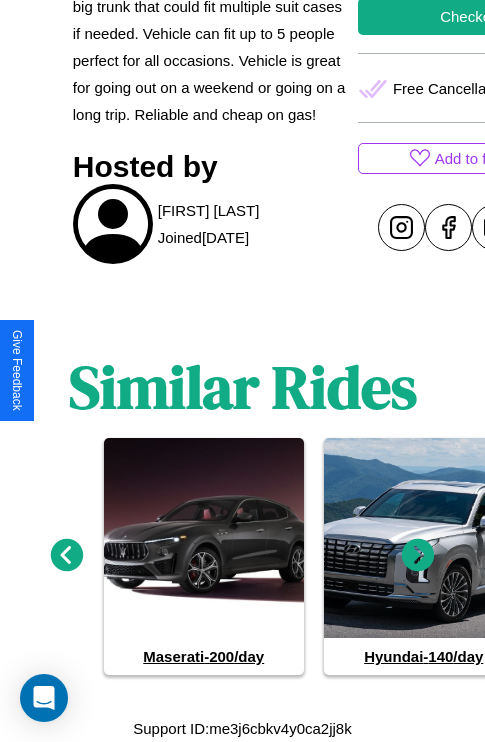 click 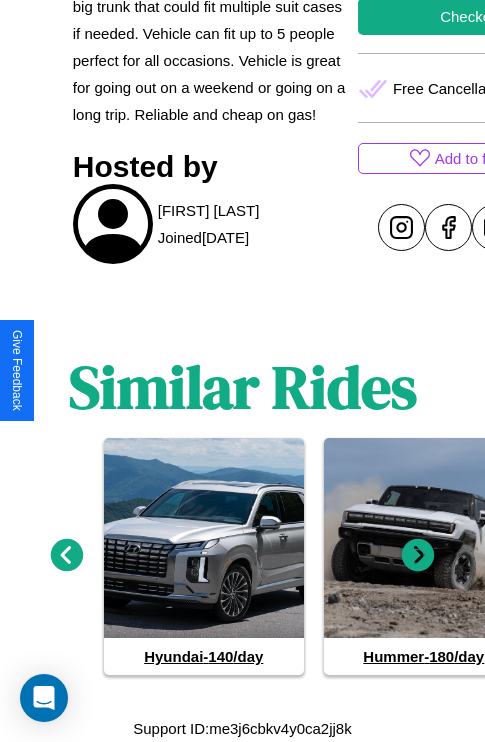 click 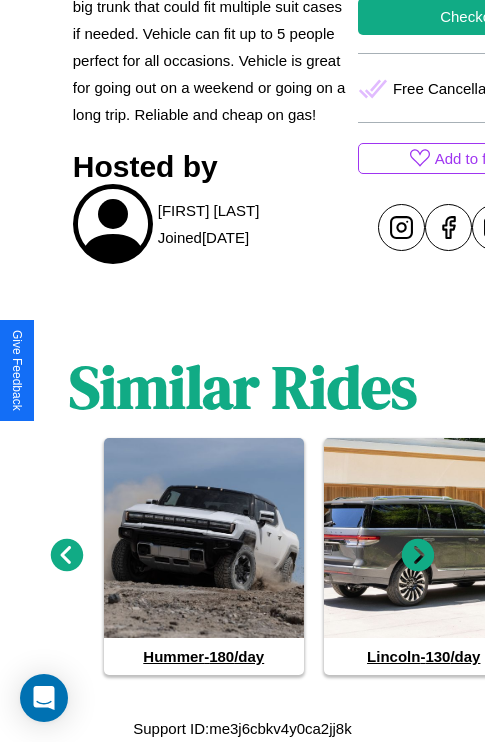 click 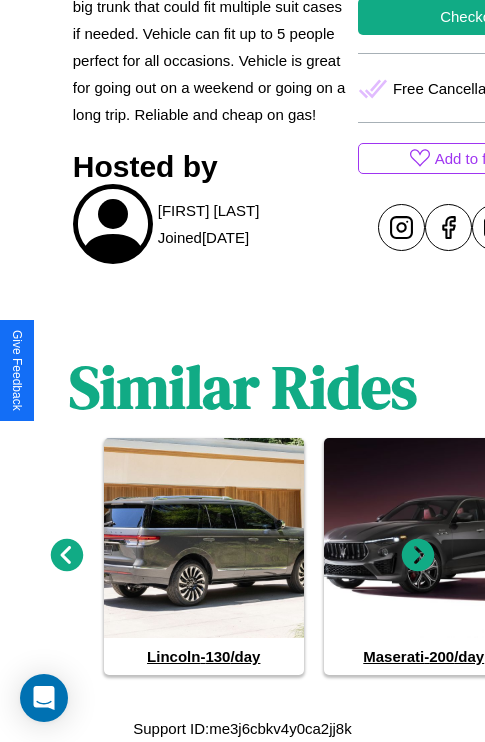 click 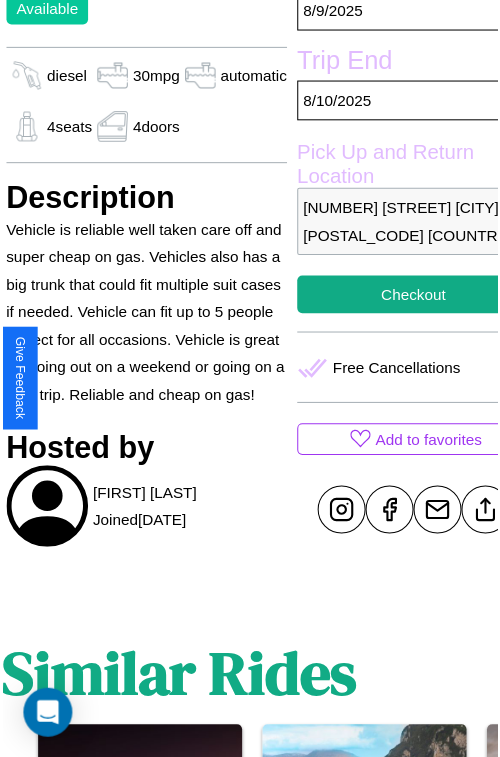 scroll, scrollTop: 458, scrollLeft: 88, axis: both 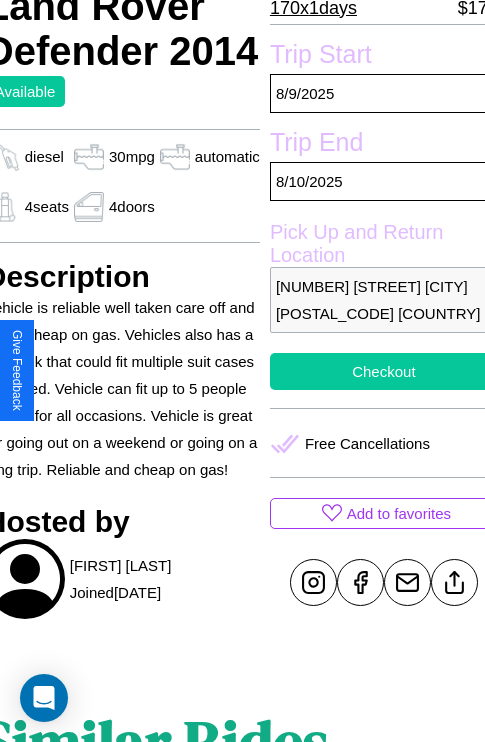 click on "Checkout" at bounding box center [384, 371] 